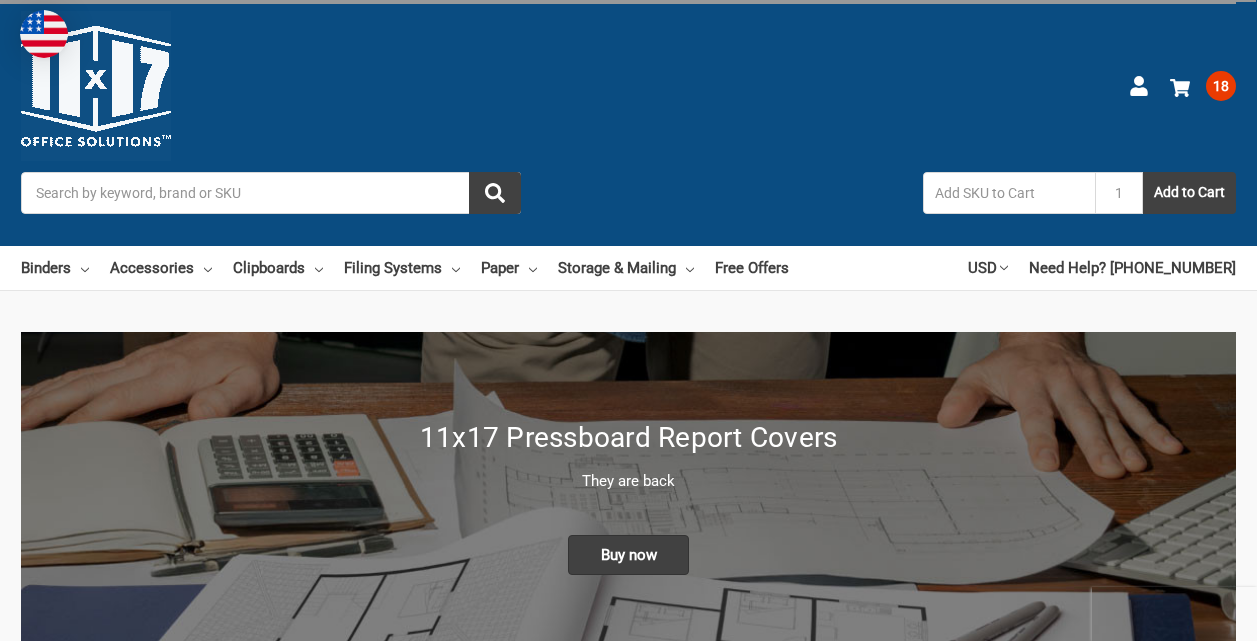 scroll, scrollTop: 0, scrollLeft: 0, axis: both 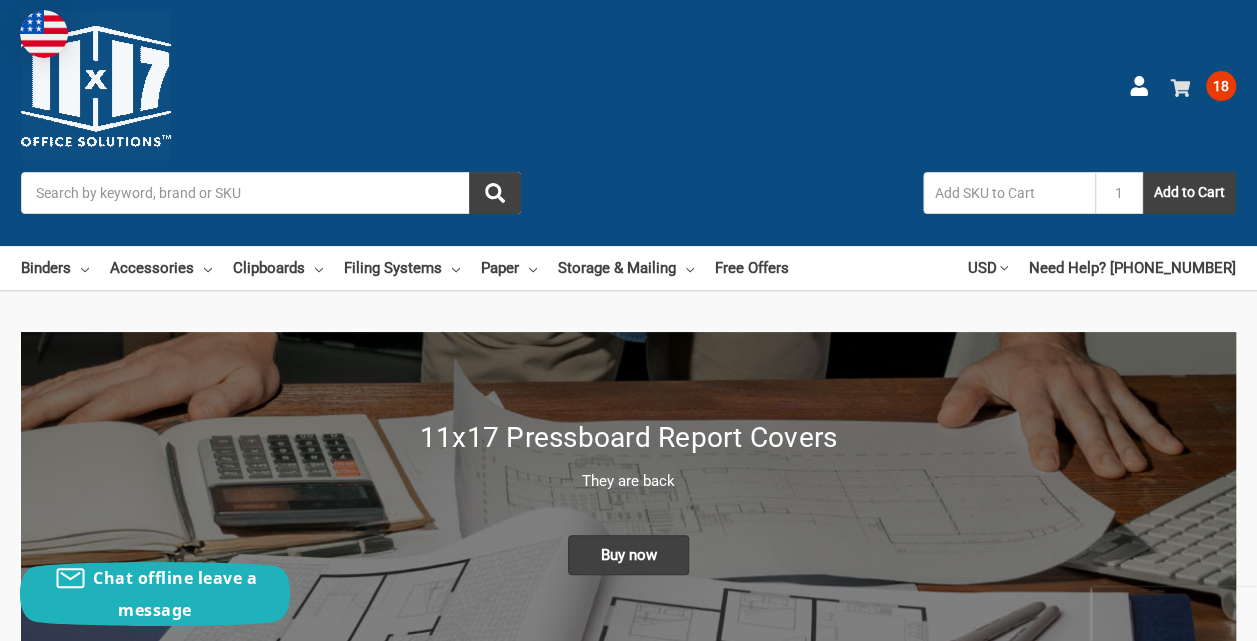 click on "18" at bounding box center (1221, 86) 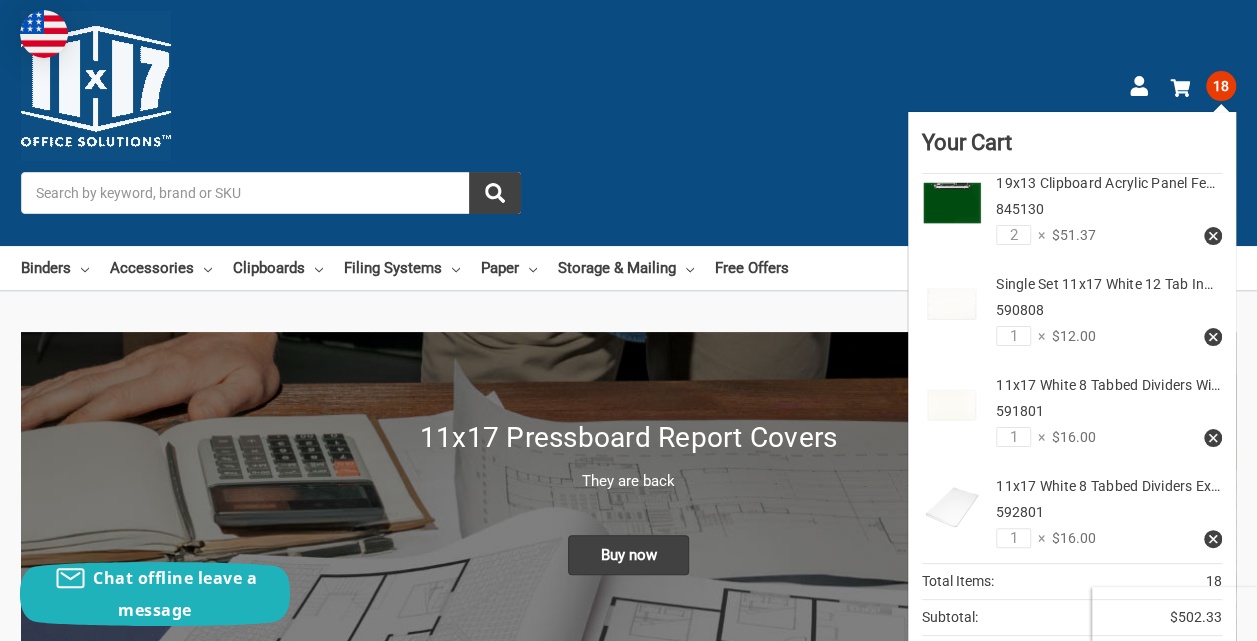 scroll, scrollTop: 687, scrollLeft: 0, axis: vertical 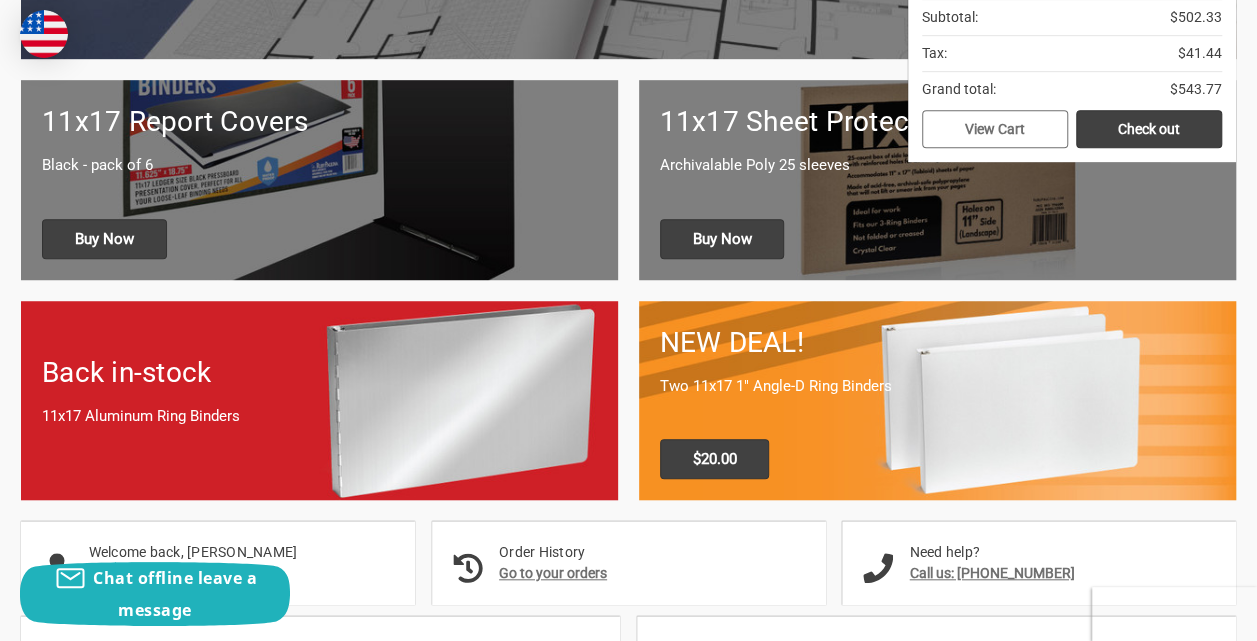 click on "View Cart" at bounding box center (995, 129) 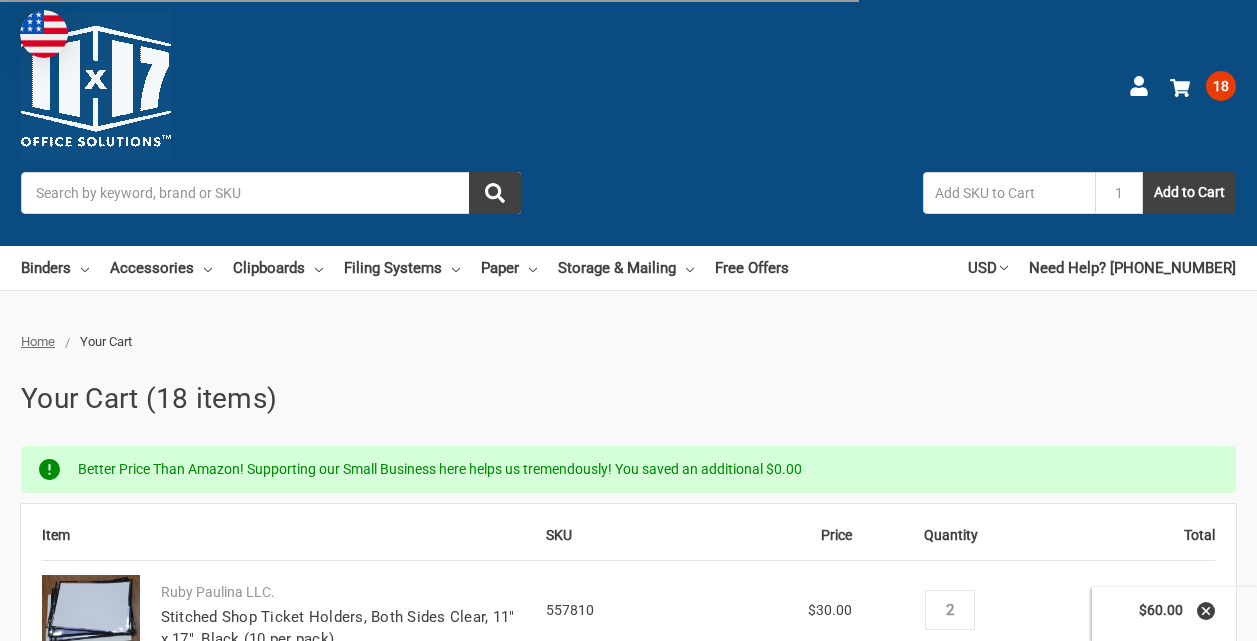 scroll, scrollTop: 0, scrollLeft: 0, axis: both 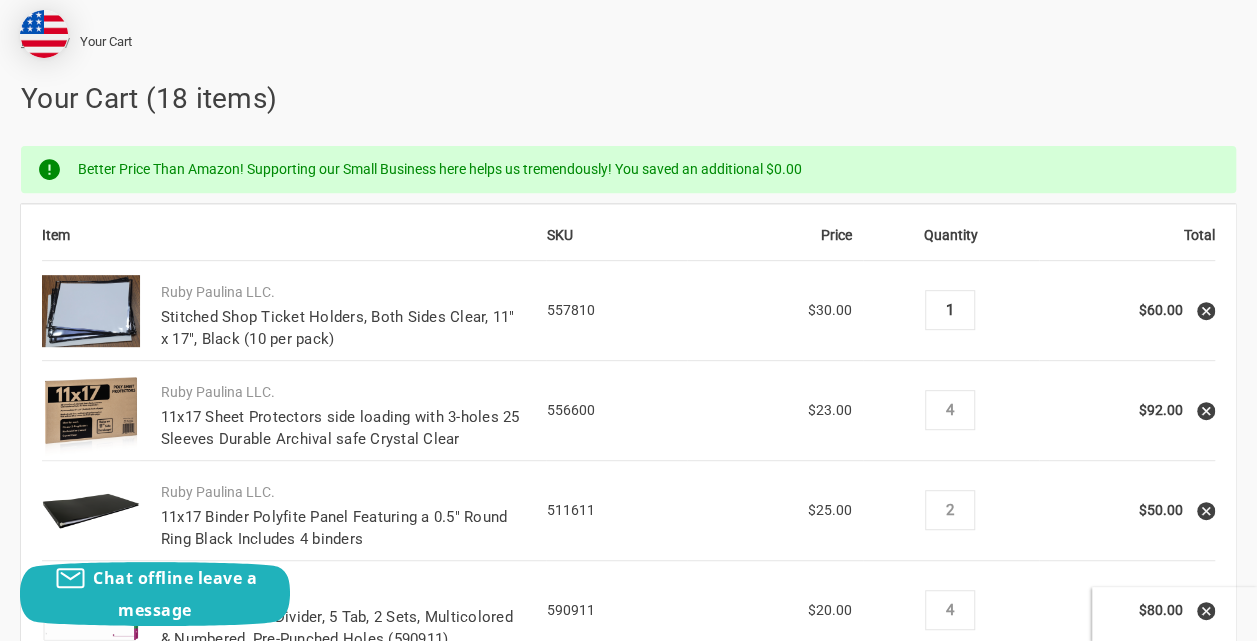 type on "1" 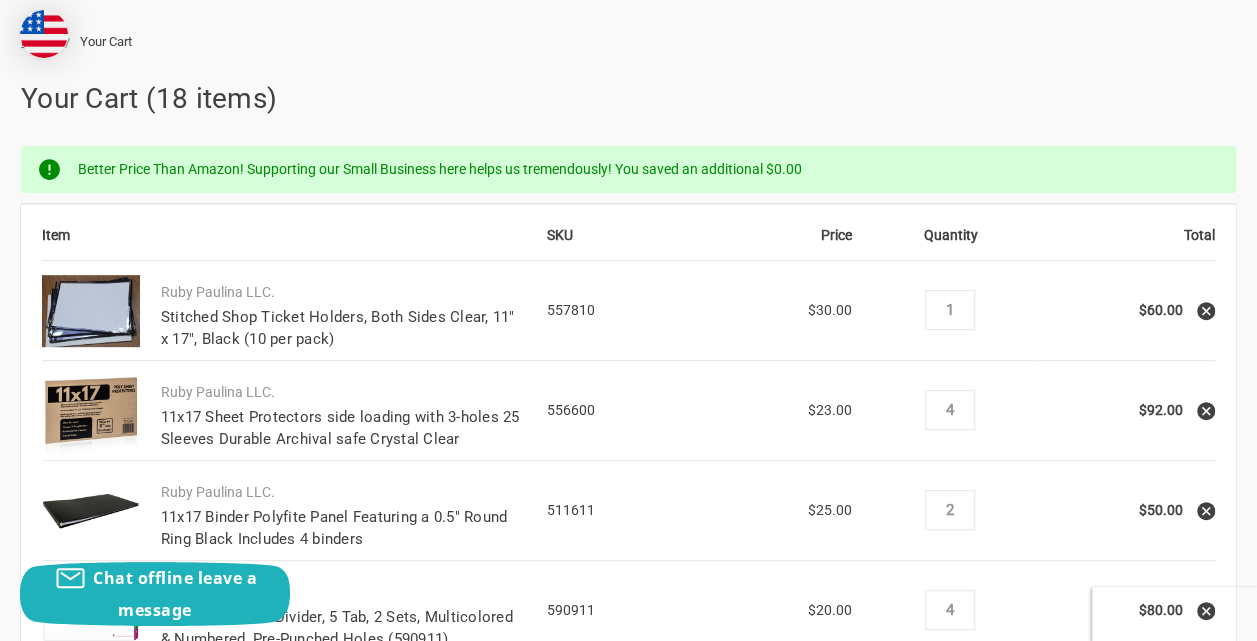click on "Total
$92.00" at bounding box center [1127, 411] 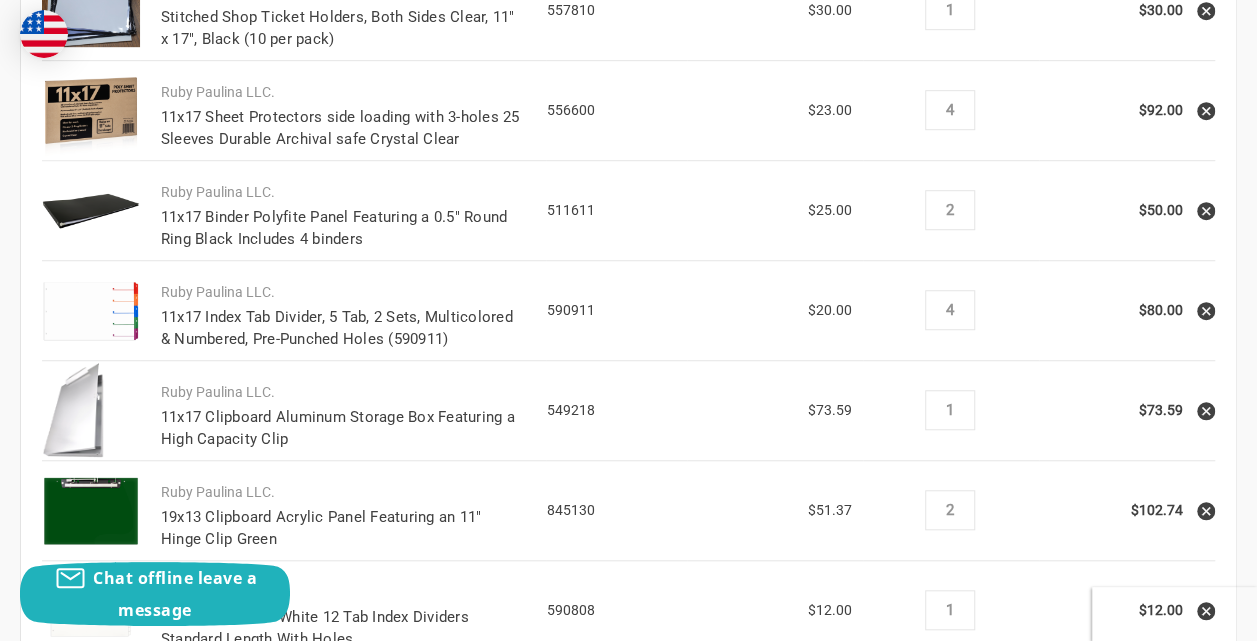 scroll, scrollTop: 700, scrollLeft: 0, axis: vertical 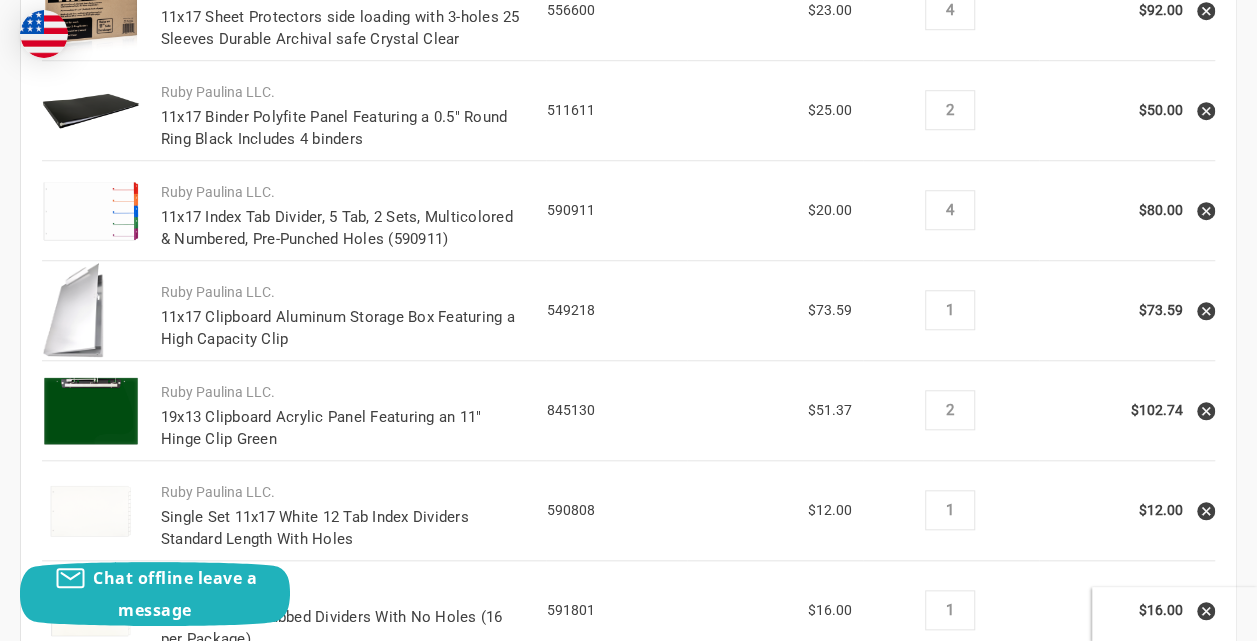 click 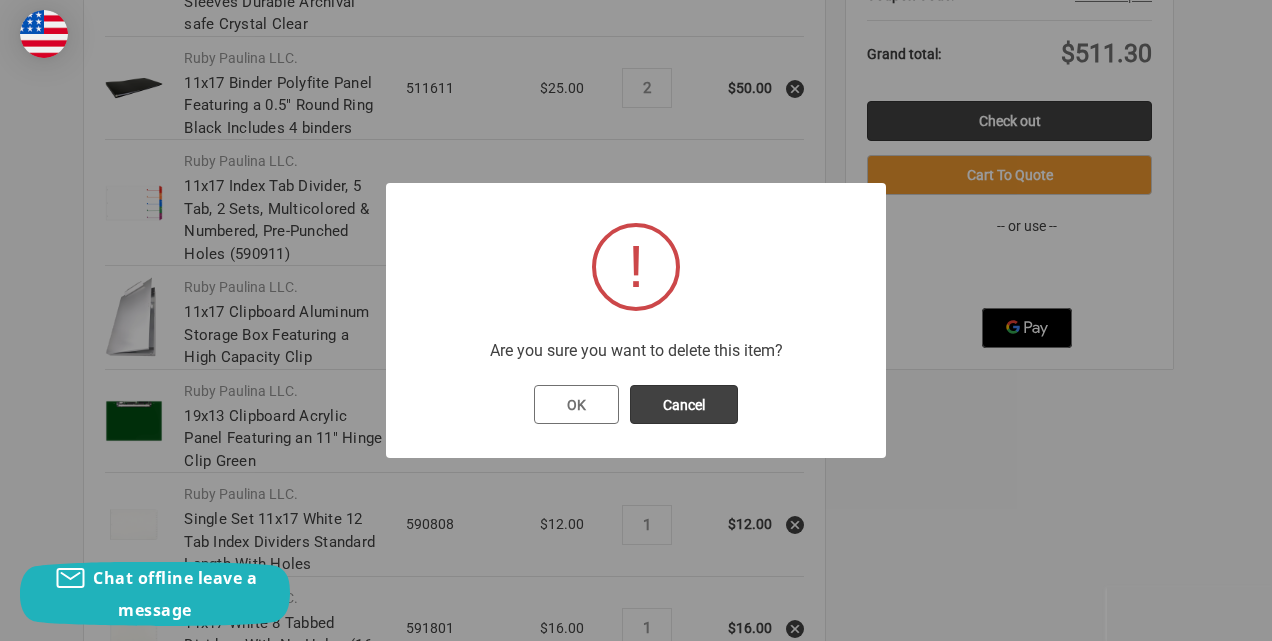 click on "OK" at bounding box center (576, 405) 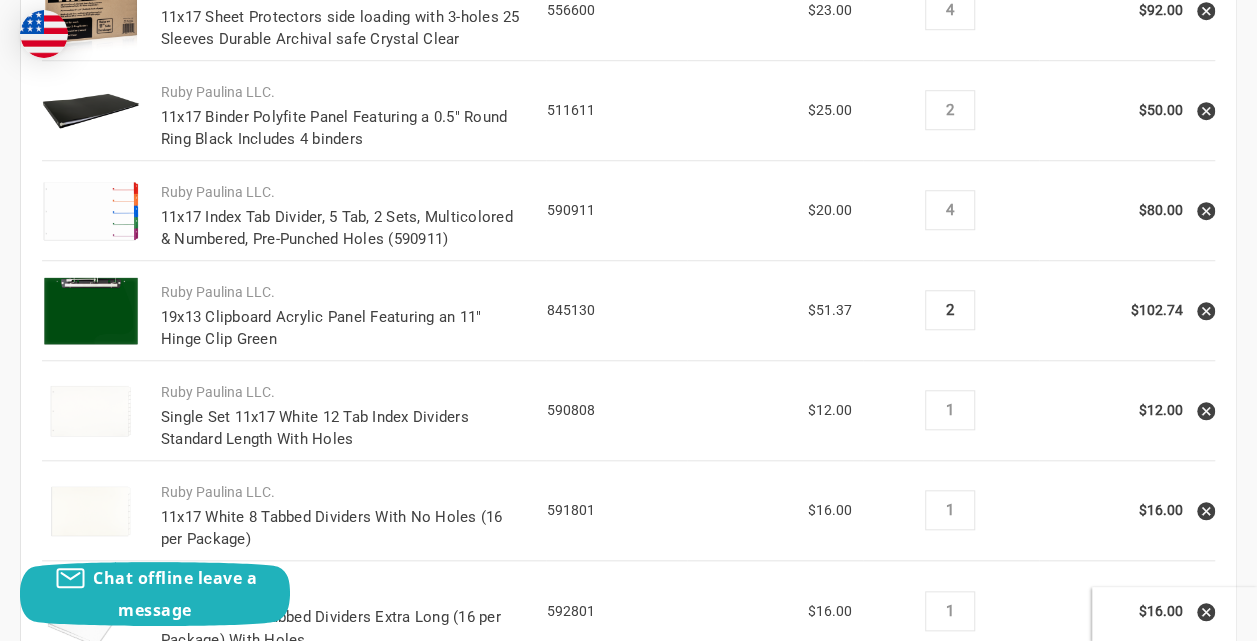 click on "2" at bounding box center (949, 310) 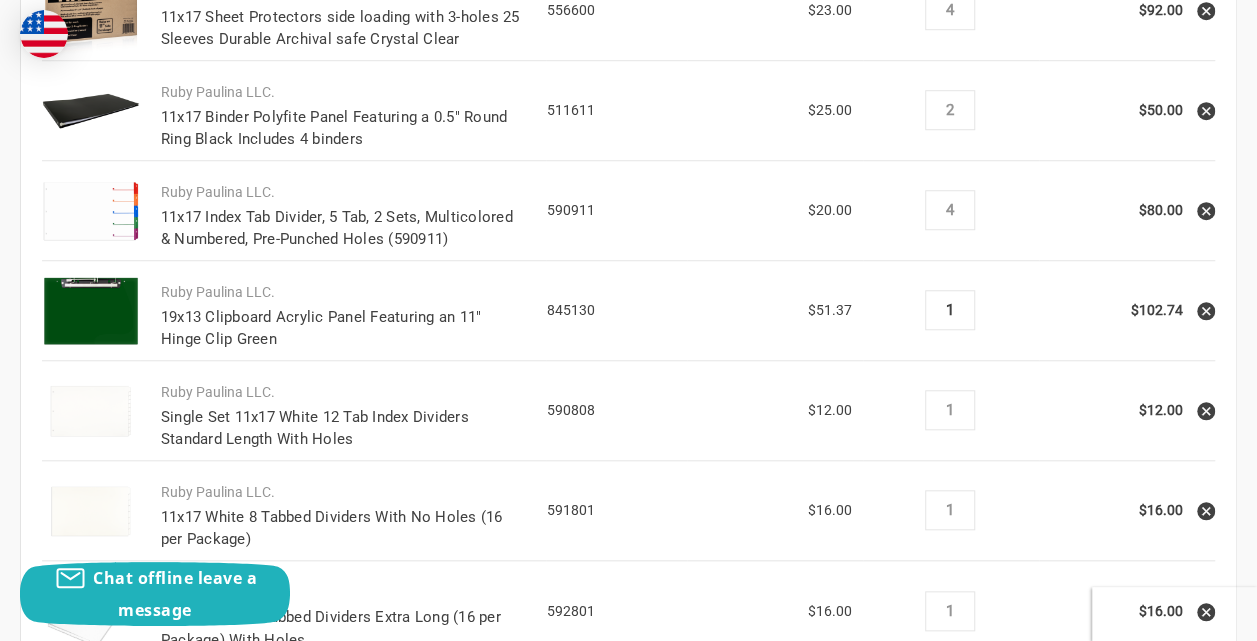 type on "1" 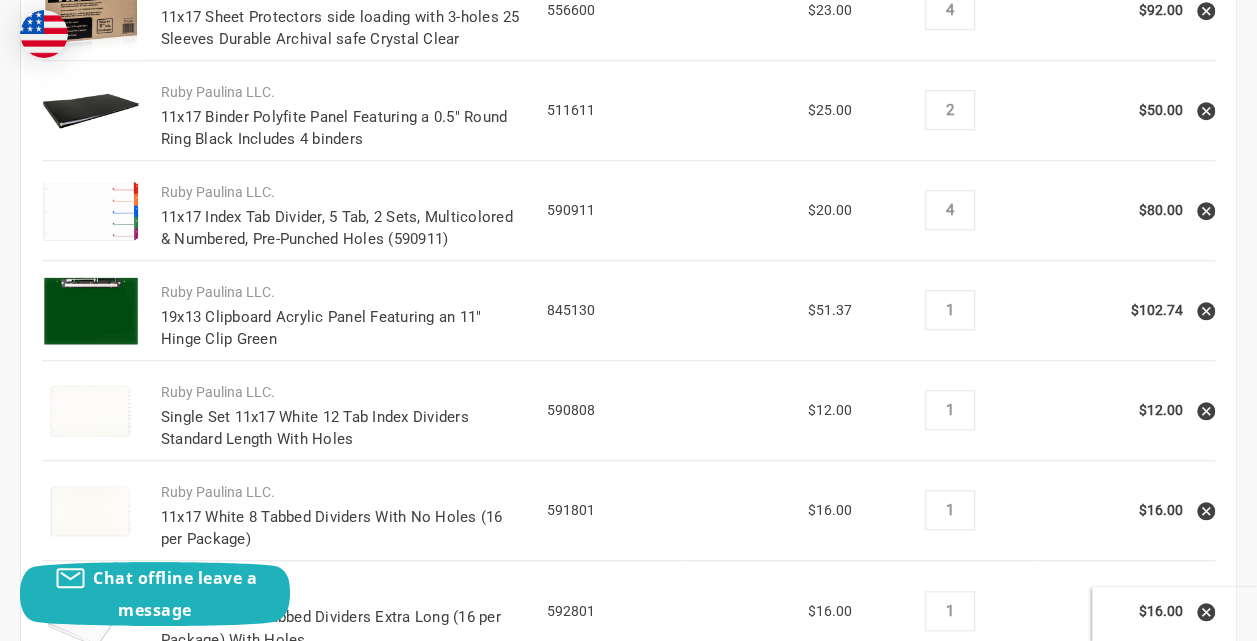 click on "Total
$12.00" at bounding box center (1127, 411) 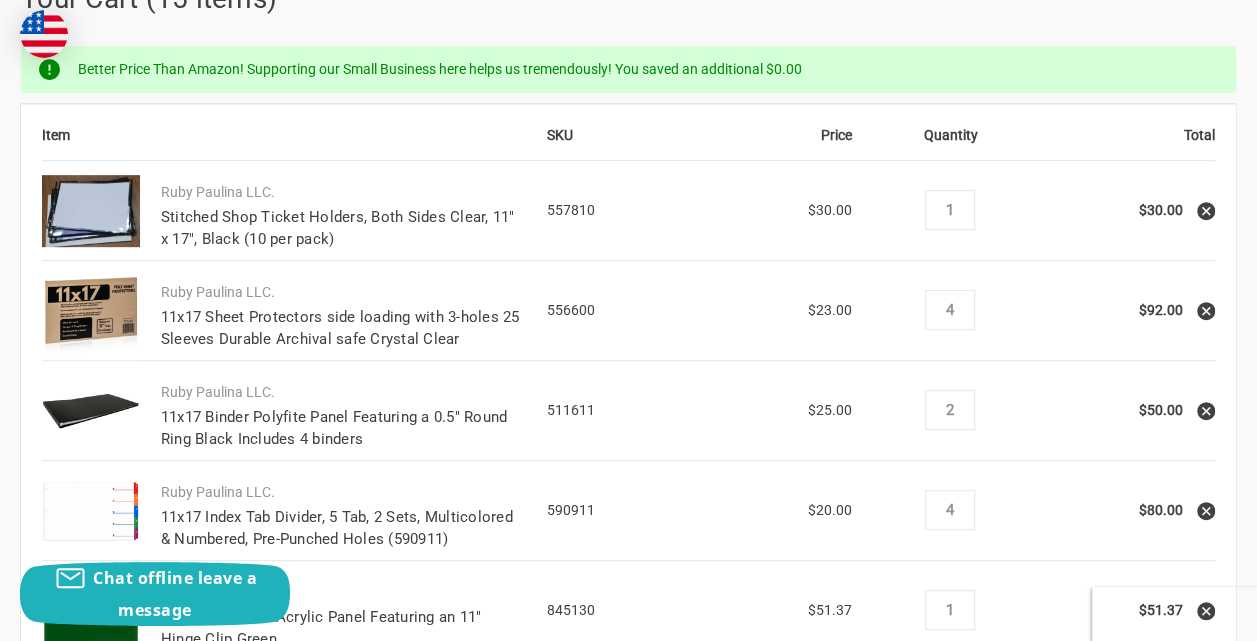 scroll, scrollTop: 300, scrollLeft: 0, axis: vertical 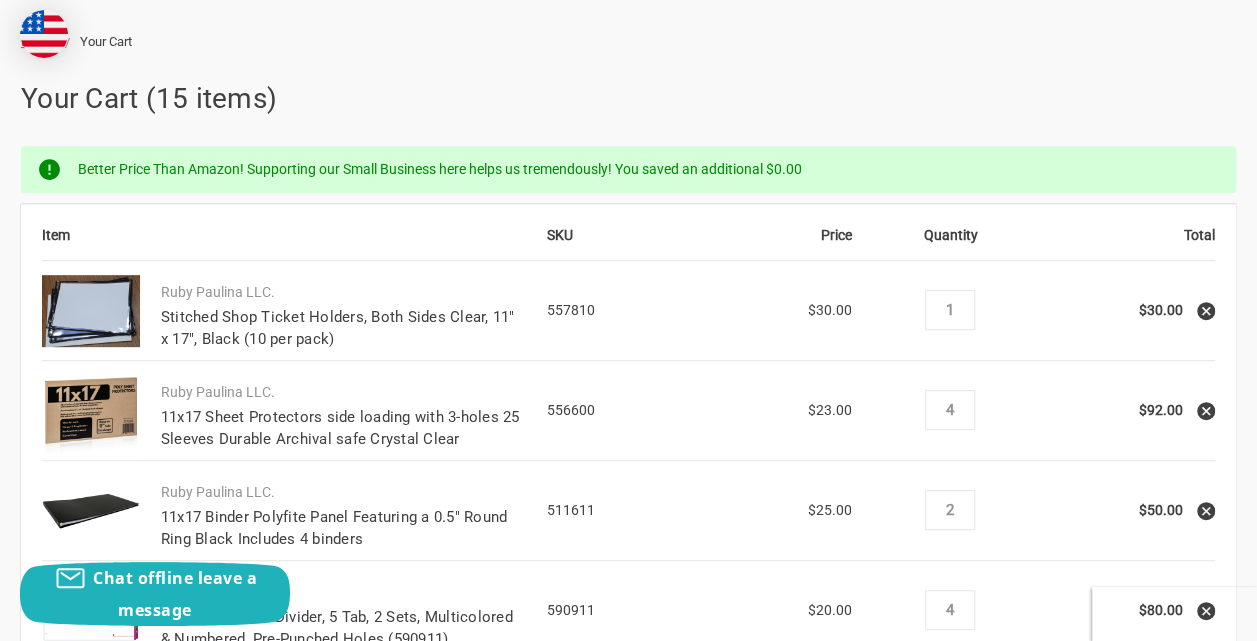 click on "Add Info" at bounding box center [1188, 1353] 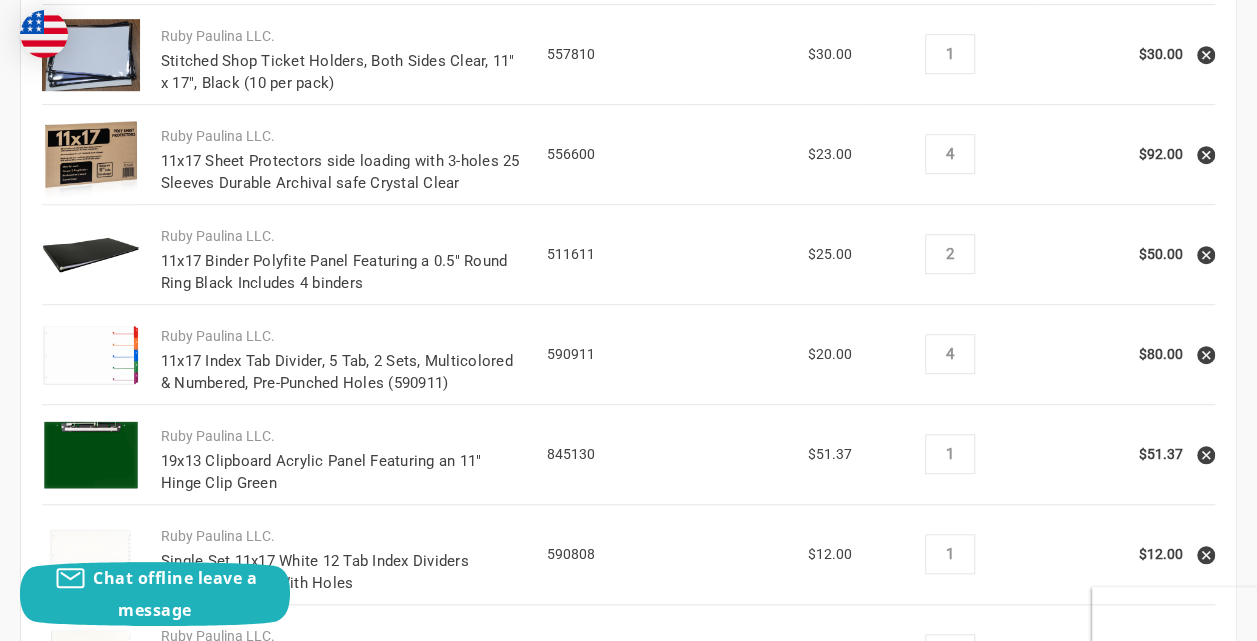 scroll, scrollTop: 600, scrollLeft: 0, axis: vertical 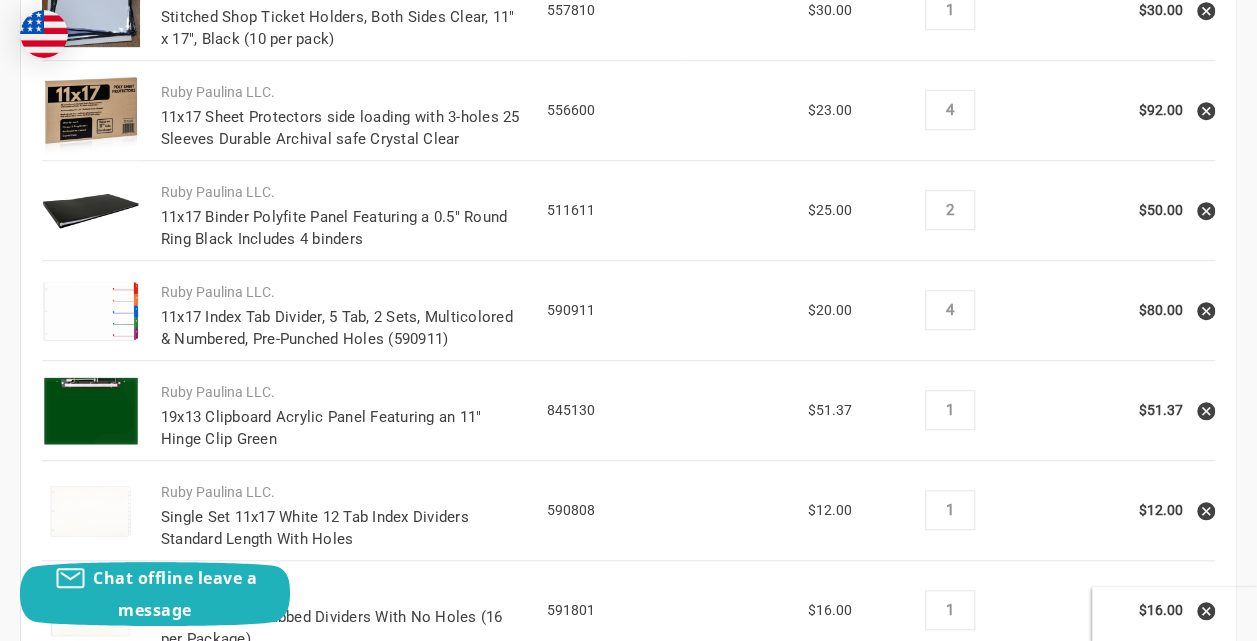 click on "Suburb/city" at bounding box center [933, 1293] 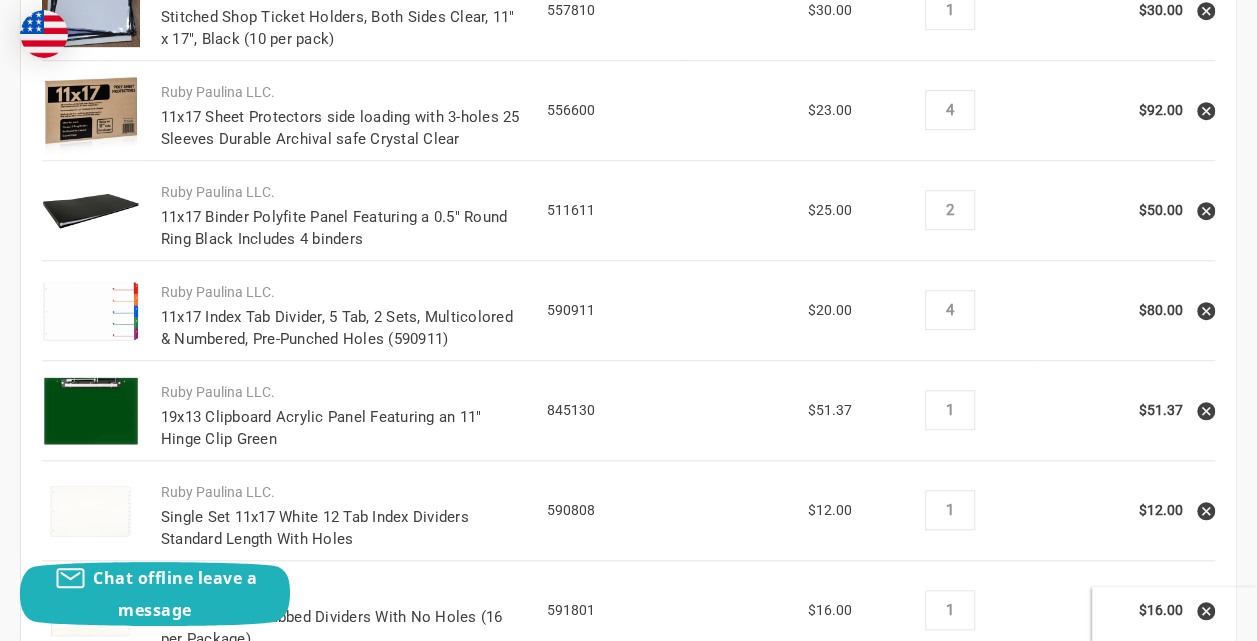 type on "Buffalo" 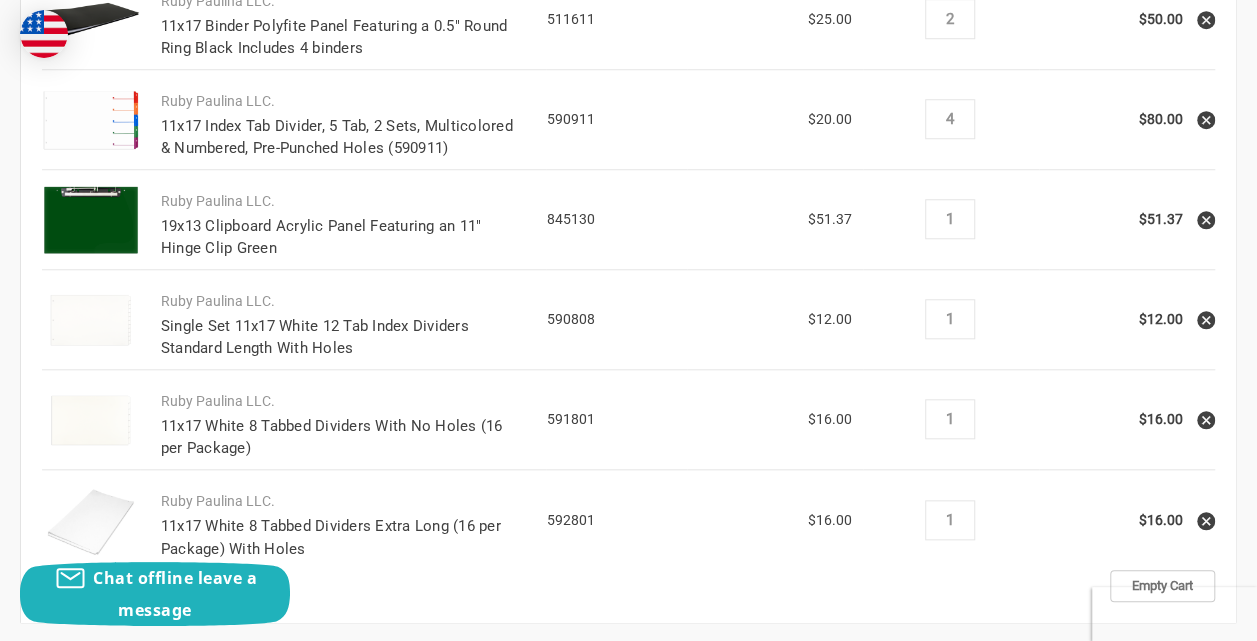 scroll, scrollTop: 800, scrollLeft: 0, axis: vertical 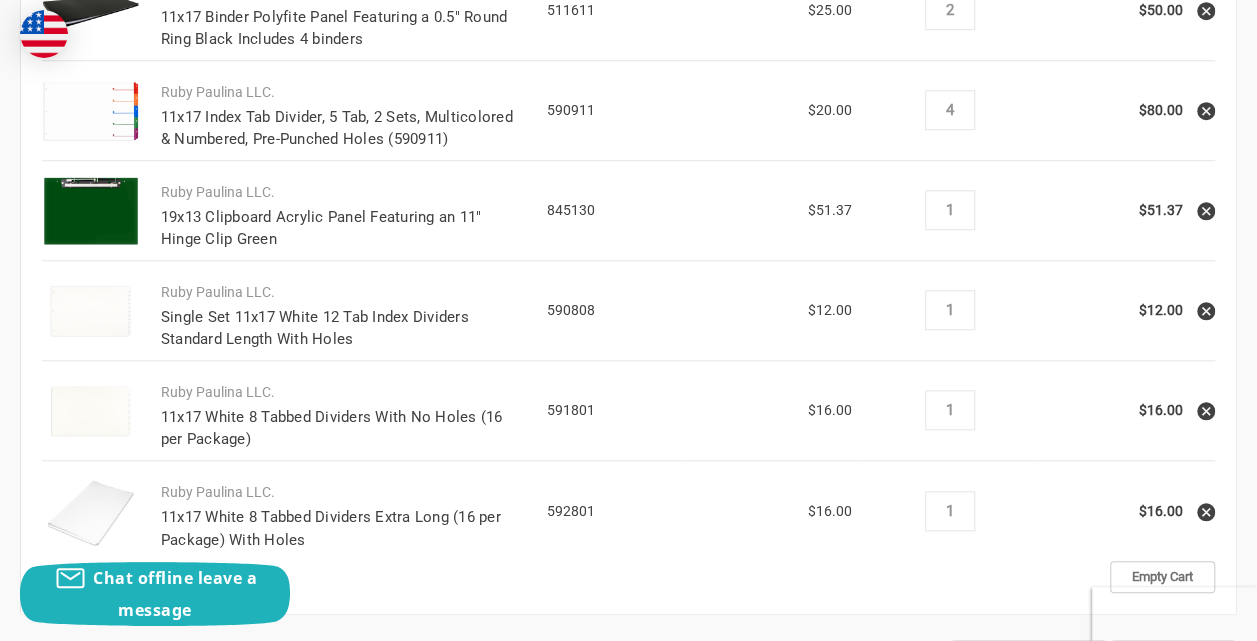 click on "Free Shipping" at bounding box center (718, 1257) 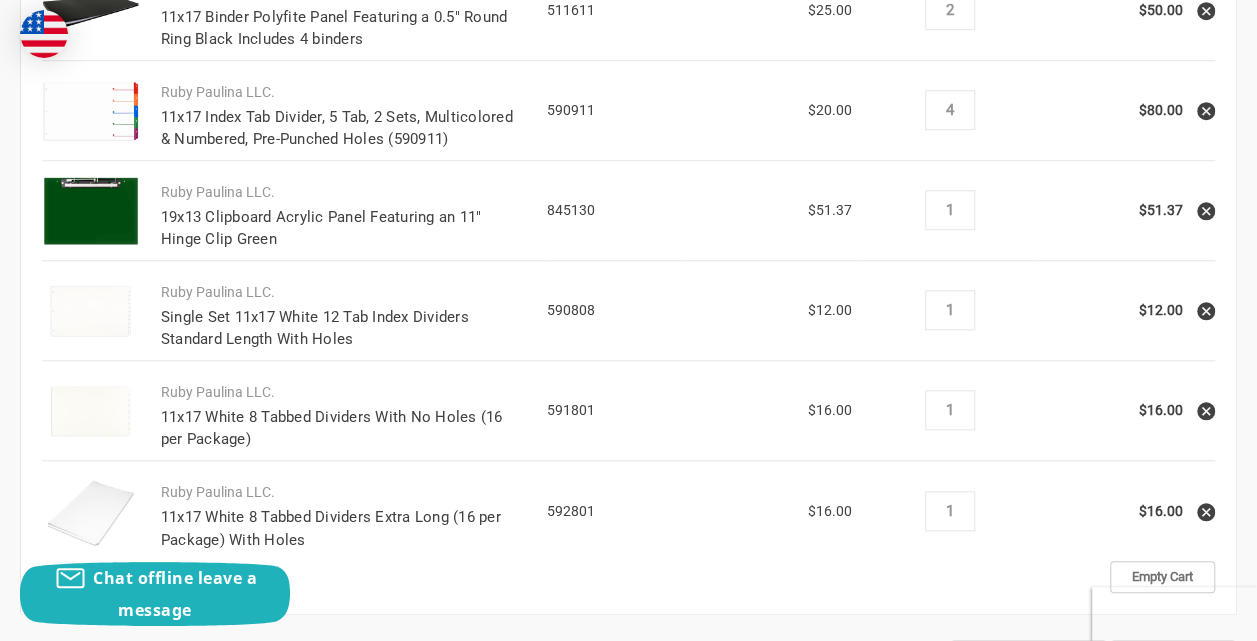 click on "UPS (UPS® Ground Estimated: [DATE])" at bounding box center [795, 1310] 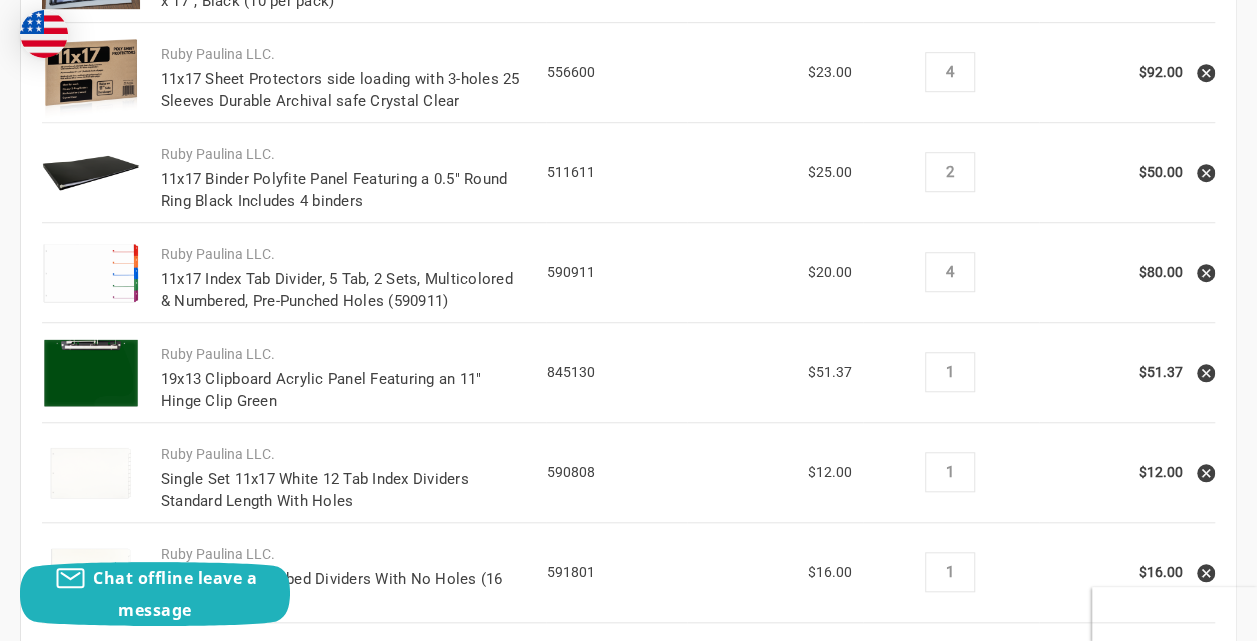 scroll, scrollTop: 700, scrollLeft: 0, axis: vertical 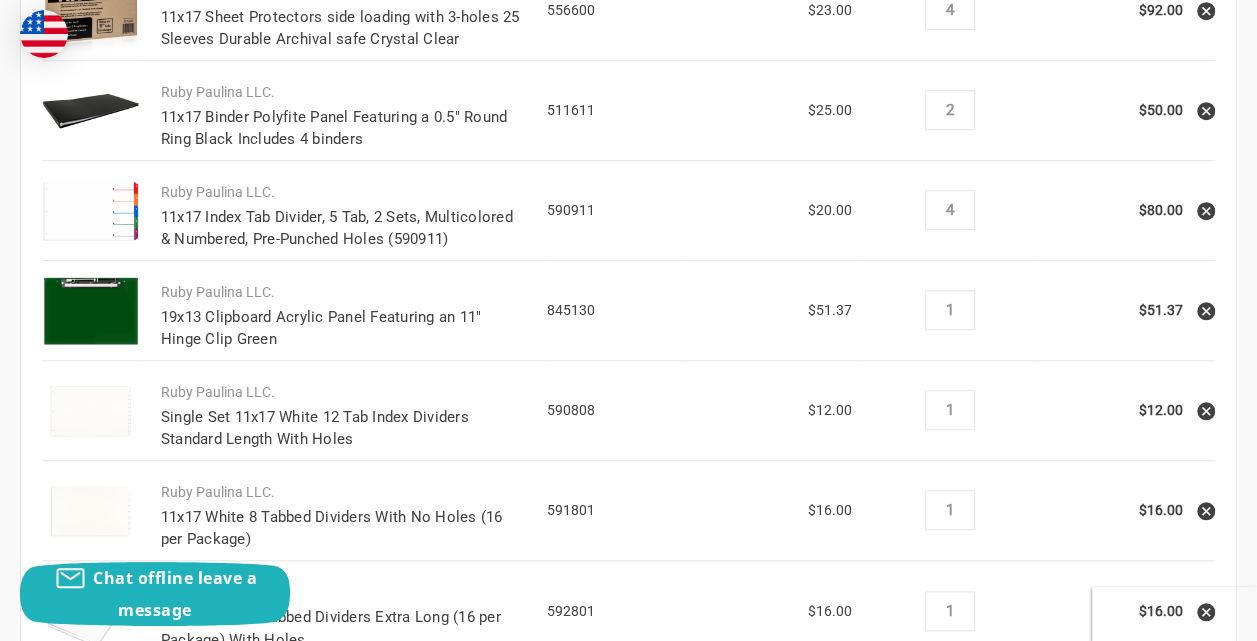 click on "Buffalo" at bounding box center [933, 1193] 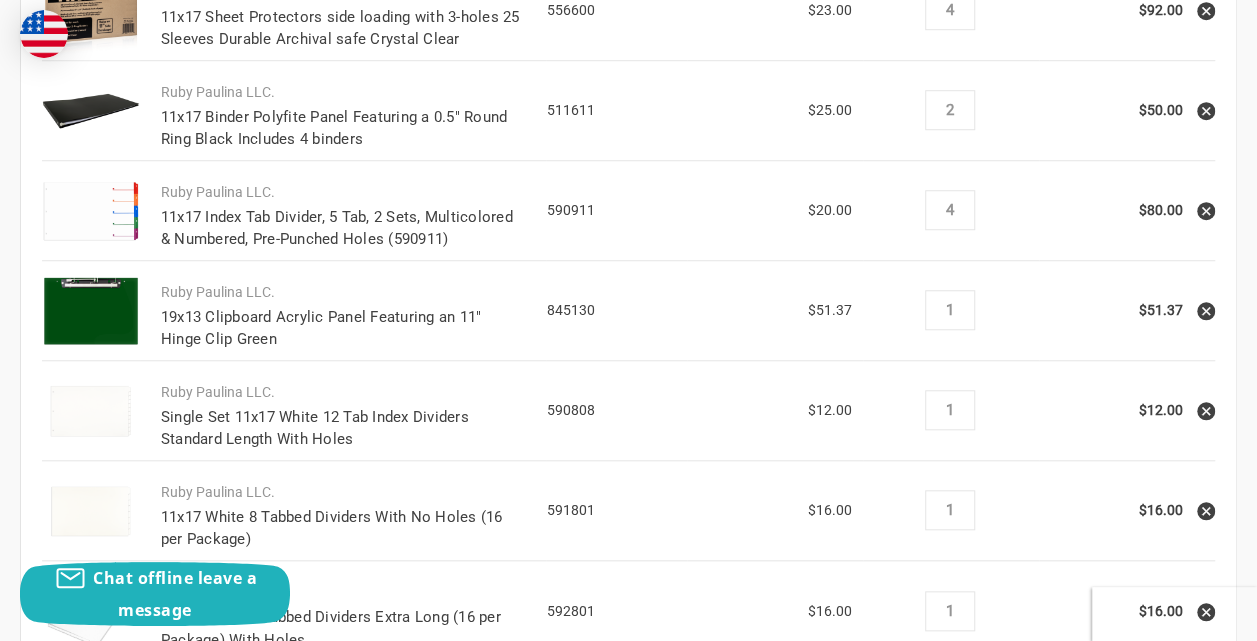 drag, startPoint x: 932, startPoint y: 138, endPoint x: 856, endPoint y: 138, distance: 76 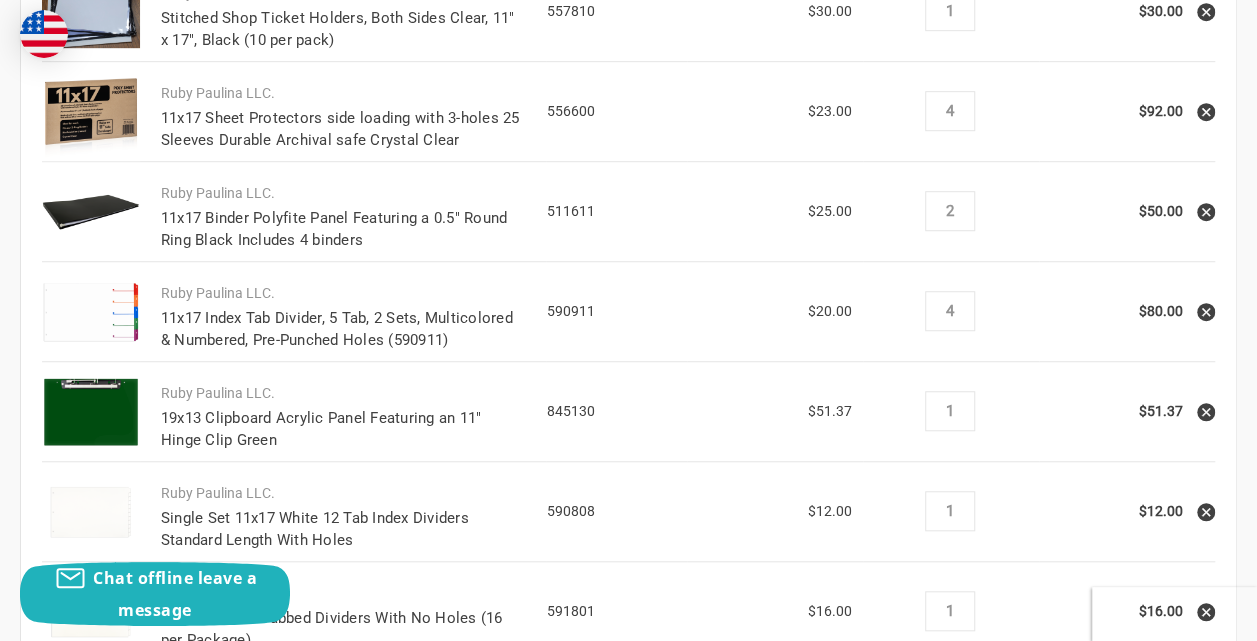 scroll, scrollTop: 600, scrollLeft: 0, axis: vertical 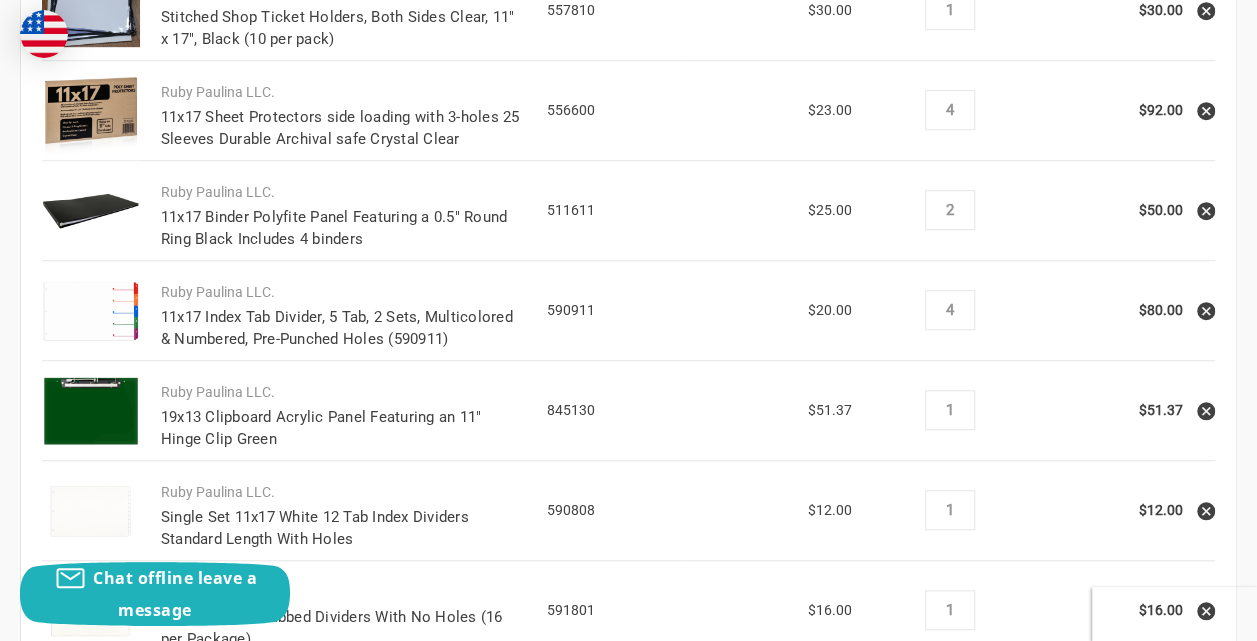 click on "[DATE]" at bounding box center (933, 1293) 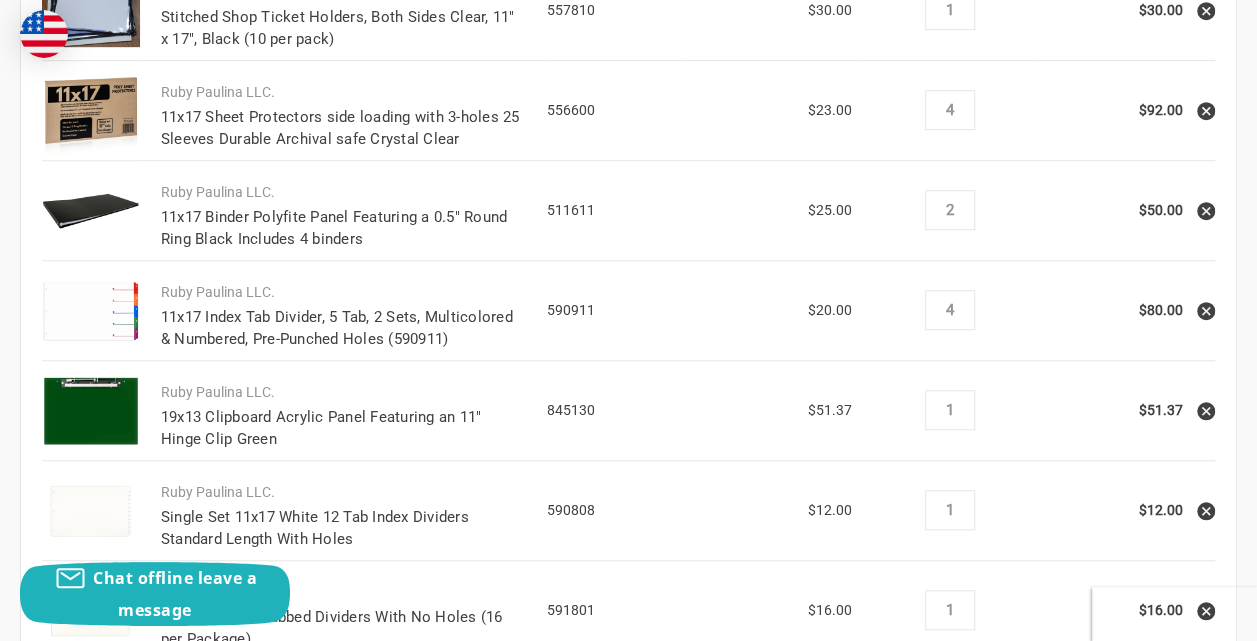 click on "Estimate Shipping" at bounding box center (933, 1417) 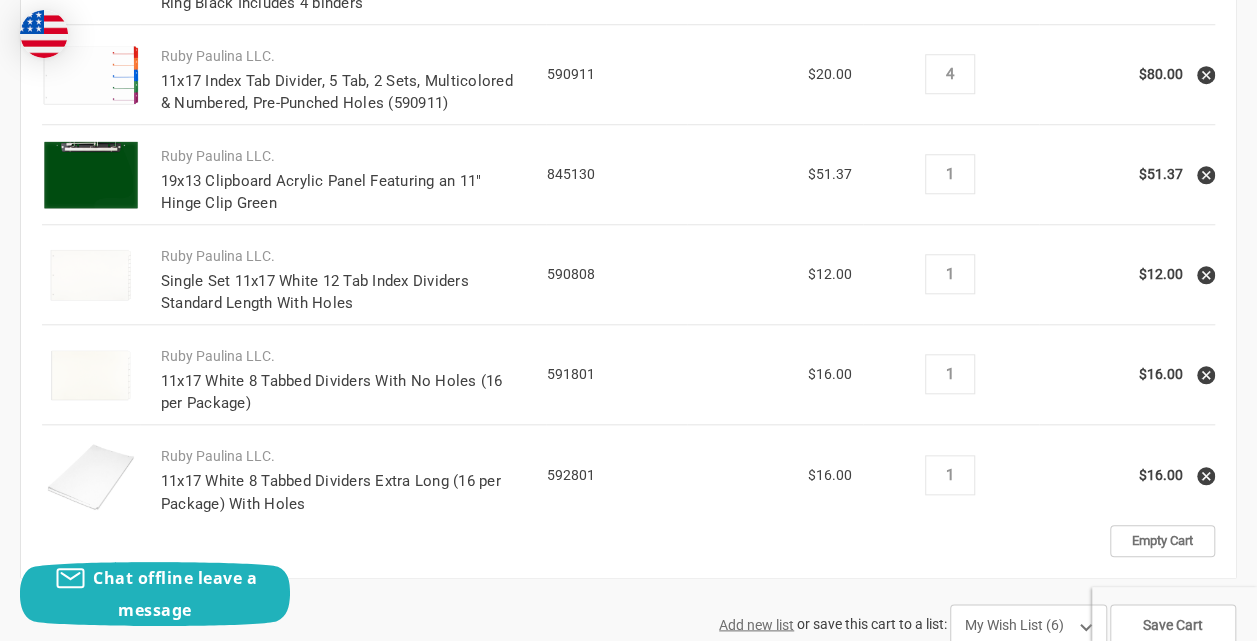 scroll, scrollTop: 900, scrollLeft: 0, axis: vertical 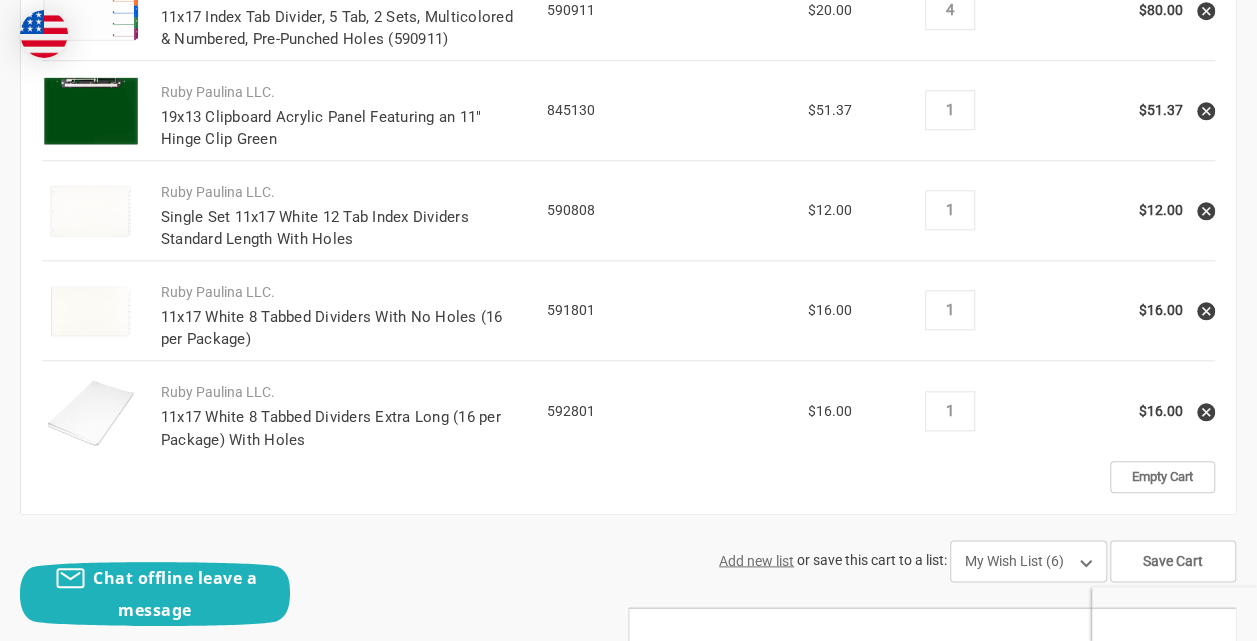 click on "Update shipping cost" at bounding box center (1133, 1481) 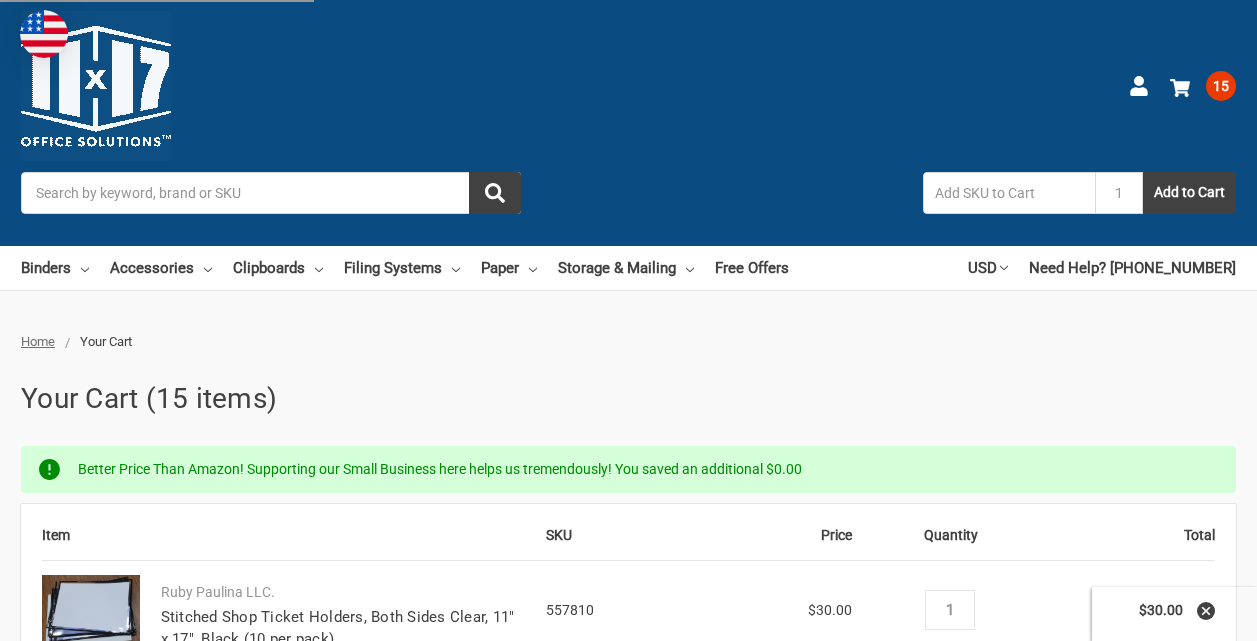scroll, scrollTop: 900, scrollLeft: 0, axis: vertical 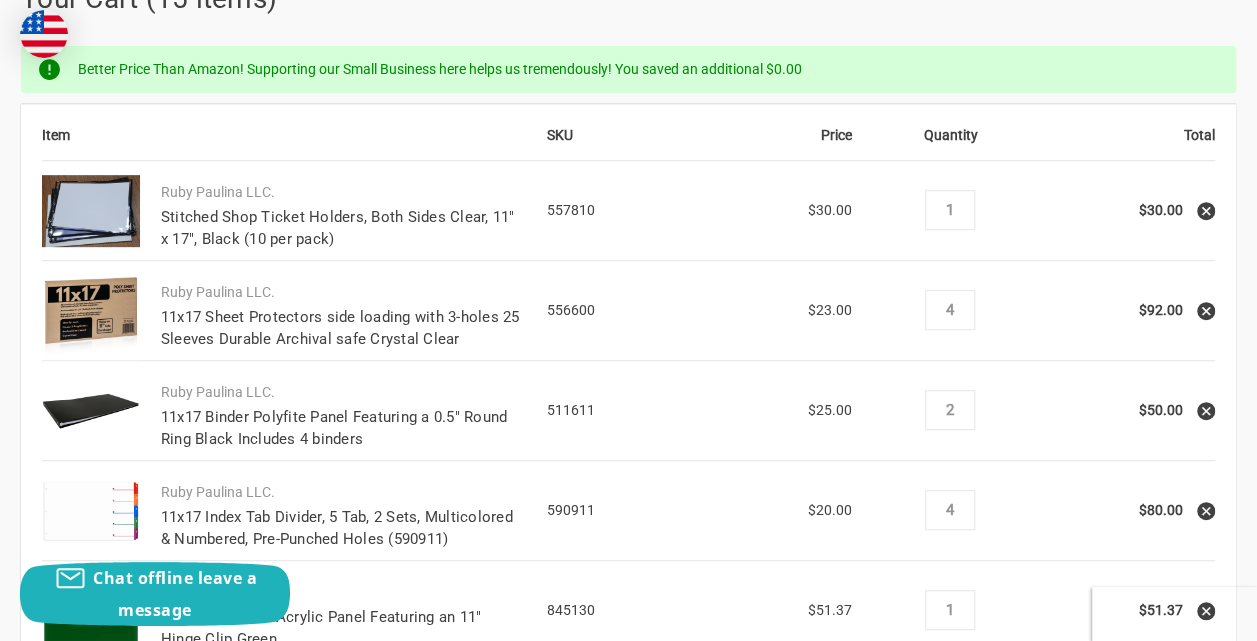click on "Add Info" at bounding box center (1188, 1253) 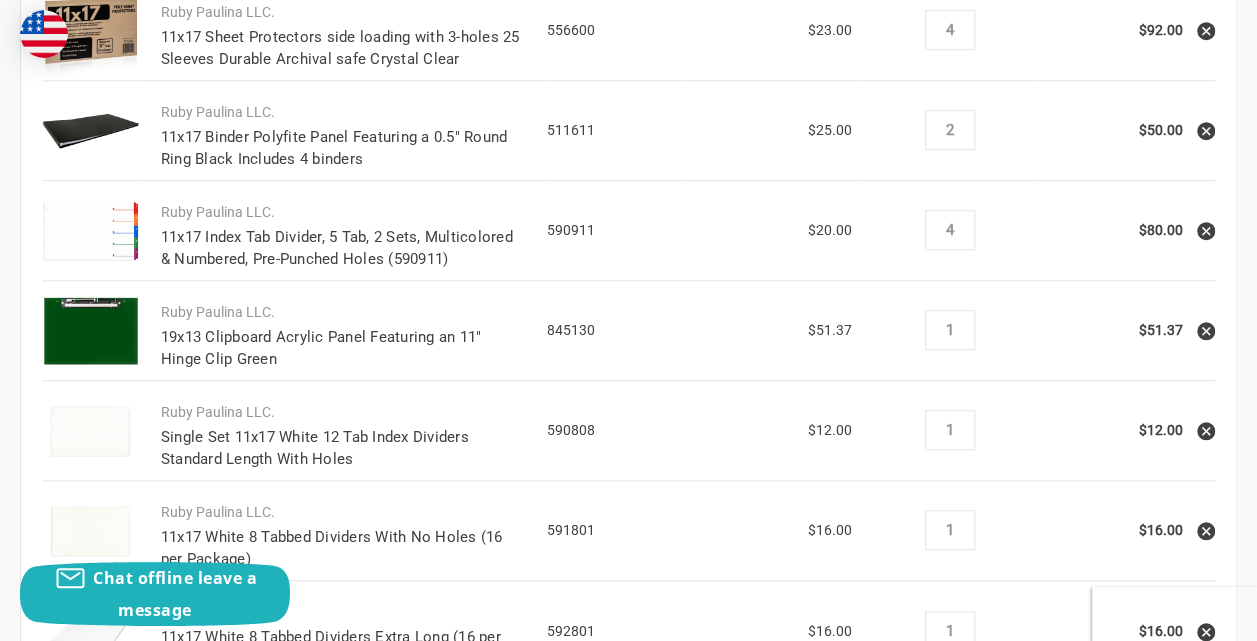 scroll, scrollTop: 800, scrollLeft: 0, axis: vertical 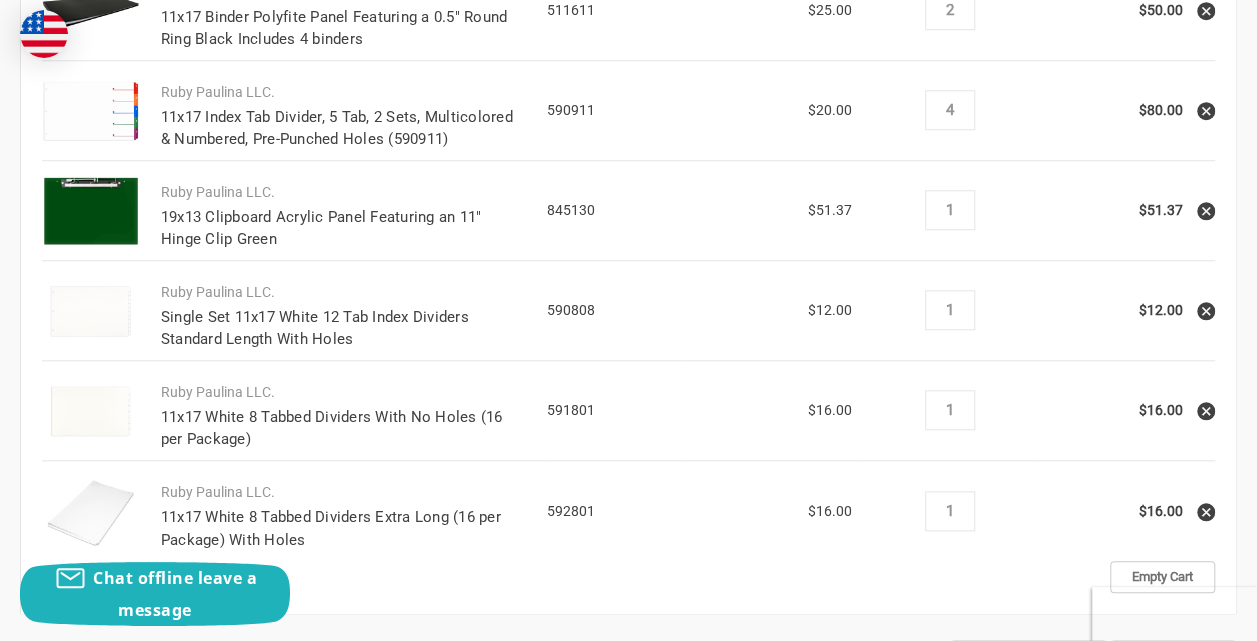 click on "Estimate Shipping" at bounding box center [933, 1217] 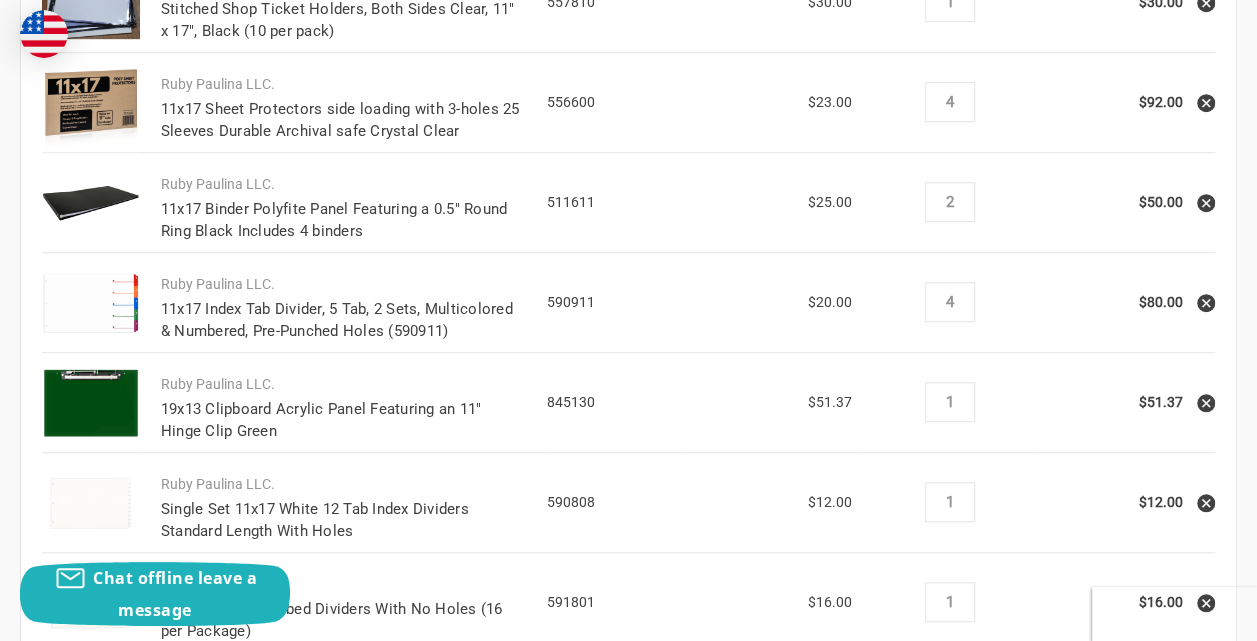scroll, scrollTop: 600, scrollLeft: 0, axis: vertical 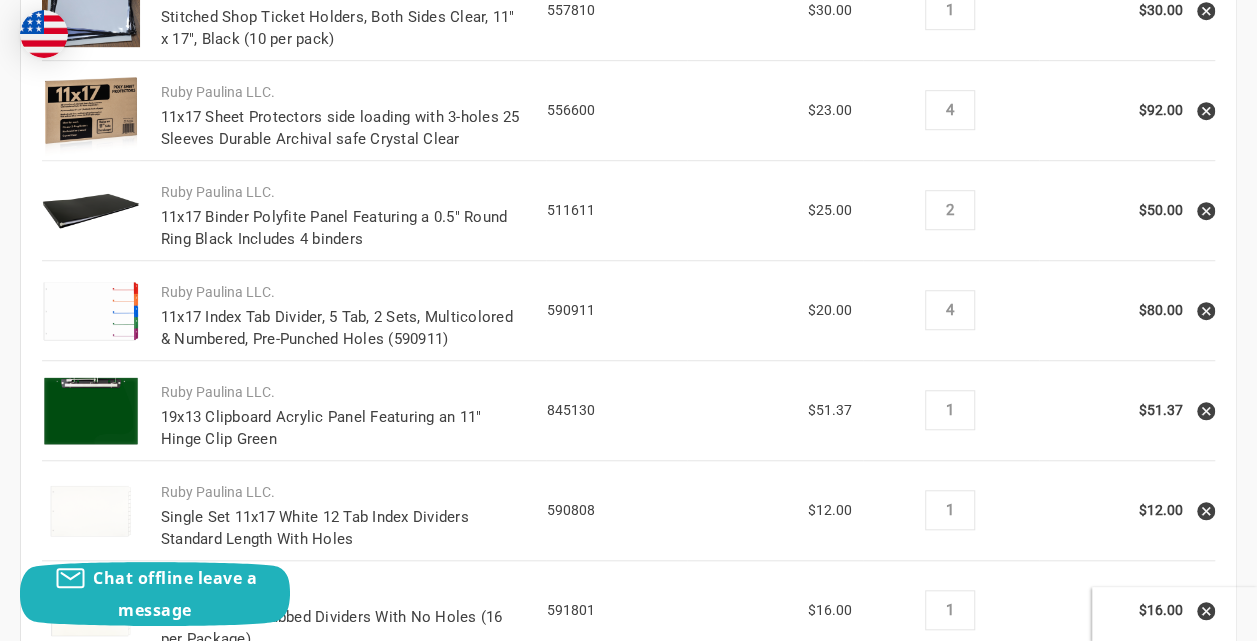 click on "[DATE]" at bounding box center (933, 1293) 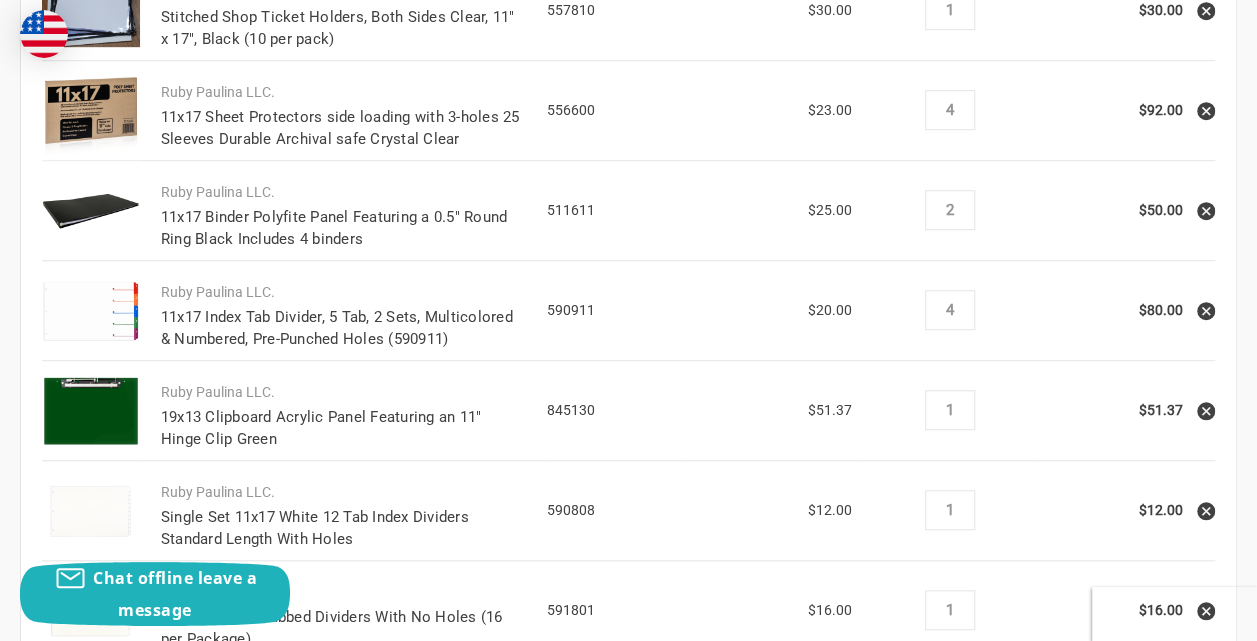 type on "C" 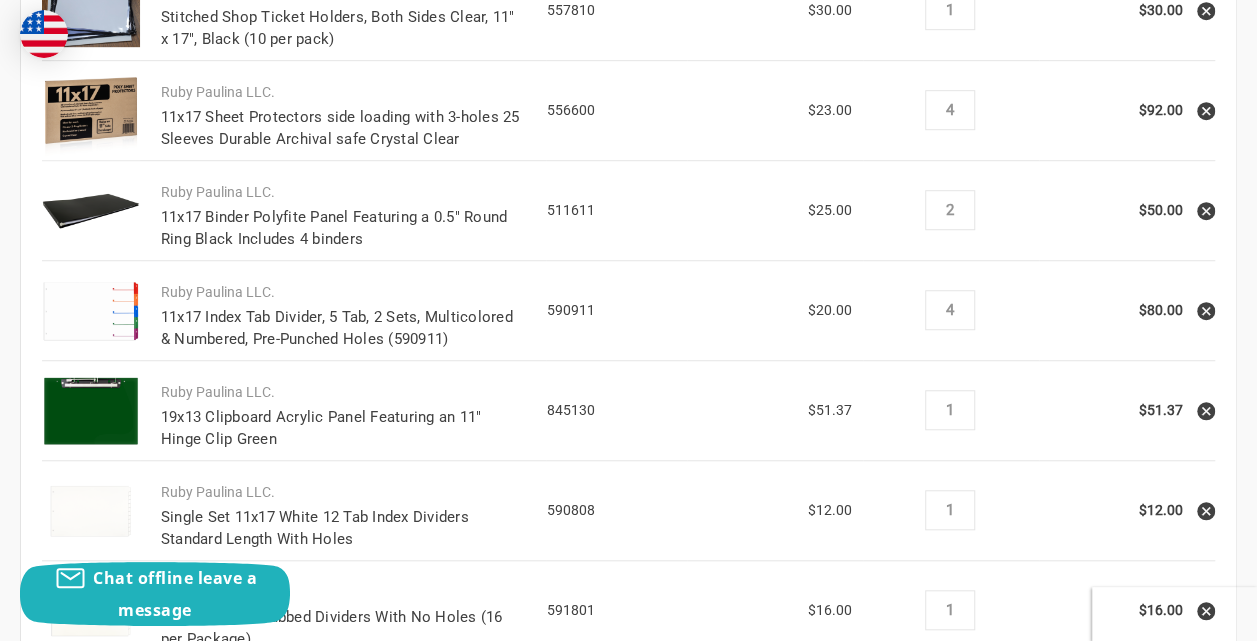 type on "Buffalo" 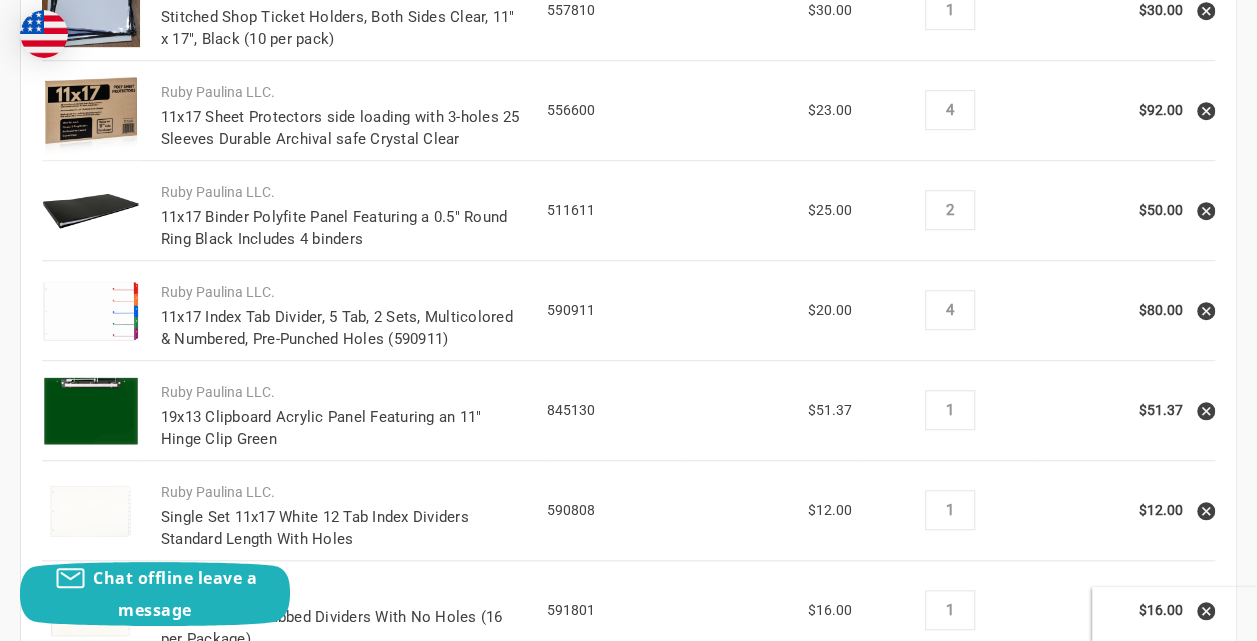 drag, startPoint x: 935, startPoint y: 312, endPoint x: 870, endPoint y: 321, distance: 65.62012 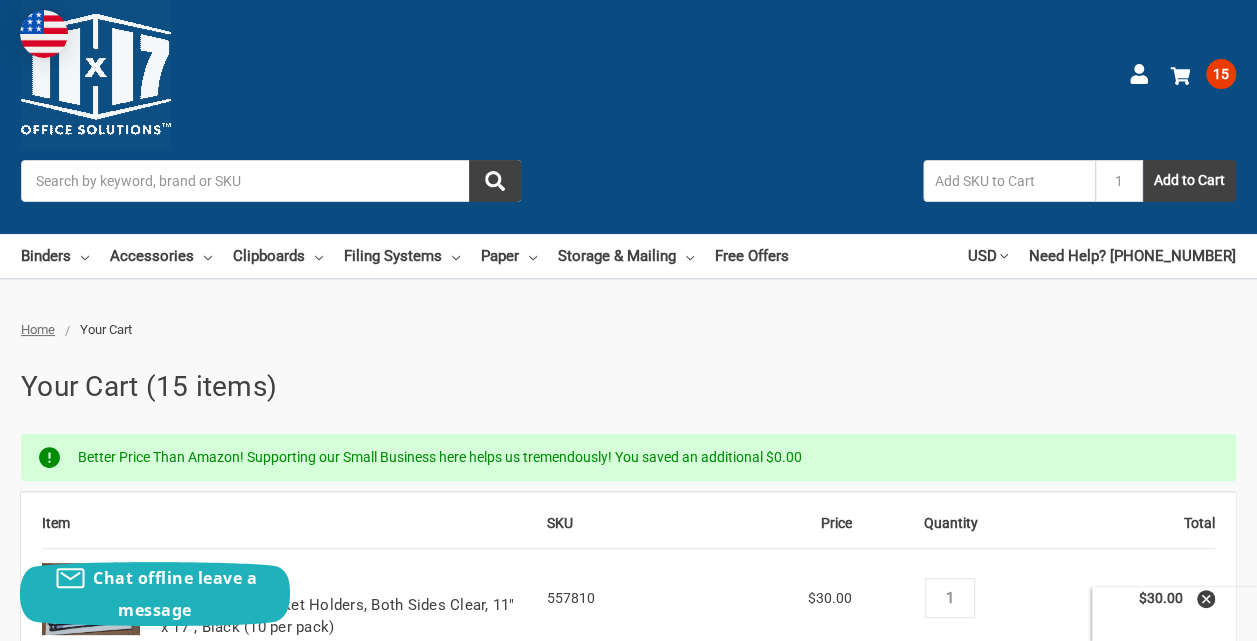 scroll, scrollTop: 0, scrollLeft: 0, axis: both 